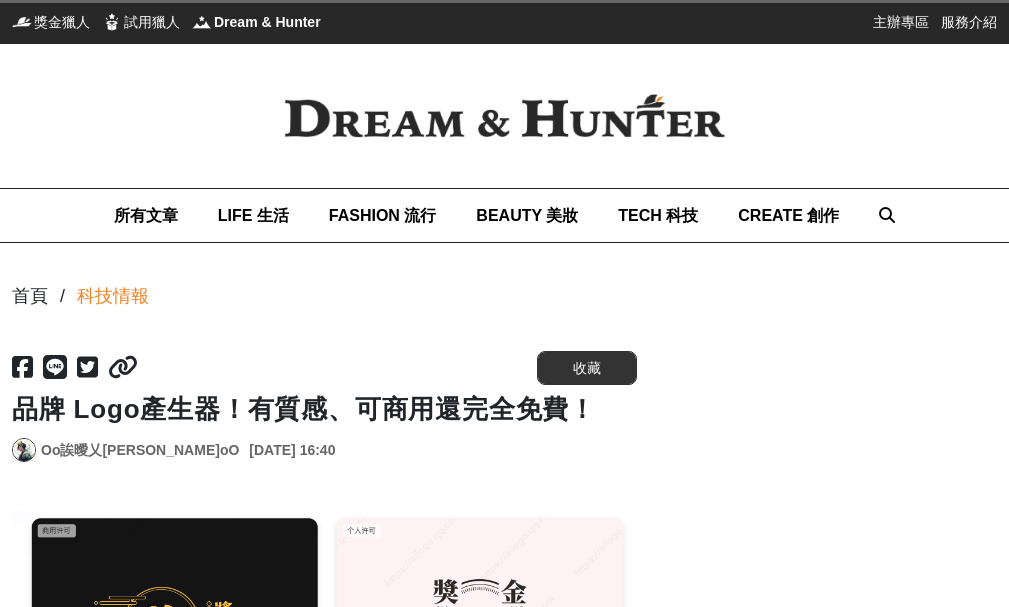 scroll, scrollTop: 0, scrollLeft: 0, axis: both 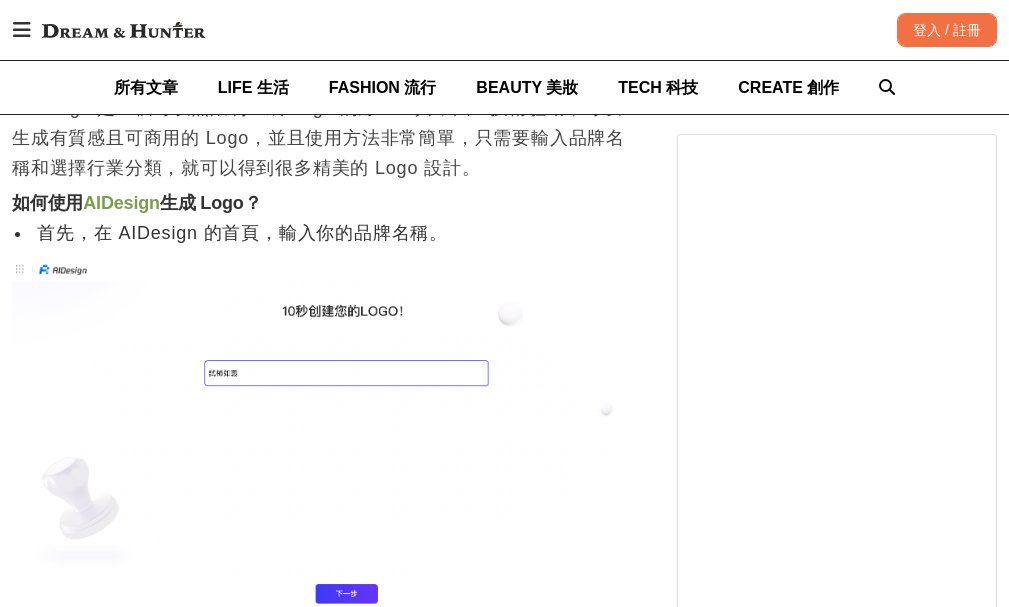 click at bounding box center (324, 432) 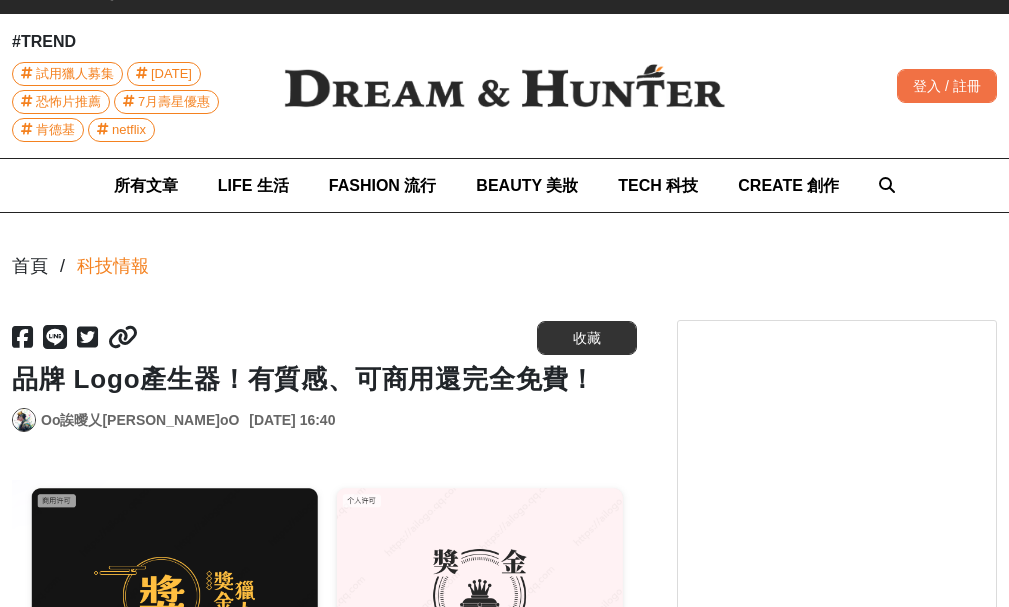 scroll, scrollTop: 0, scrollLeft: 0, axis: both 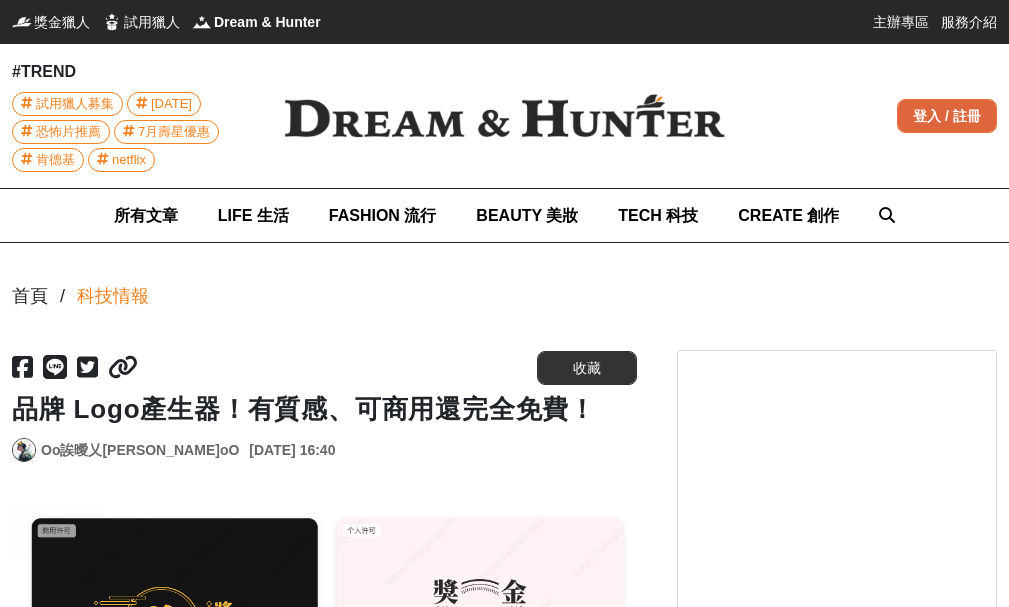 click on "登入 / 註冊" at bounding box center (947, 116) 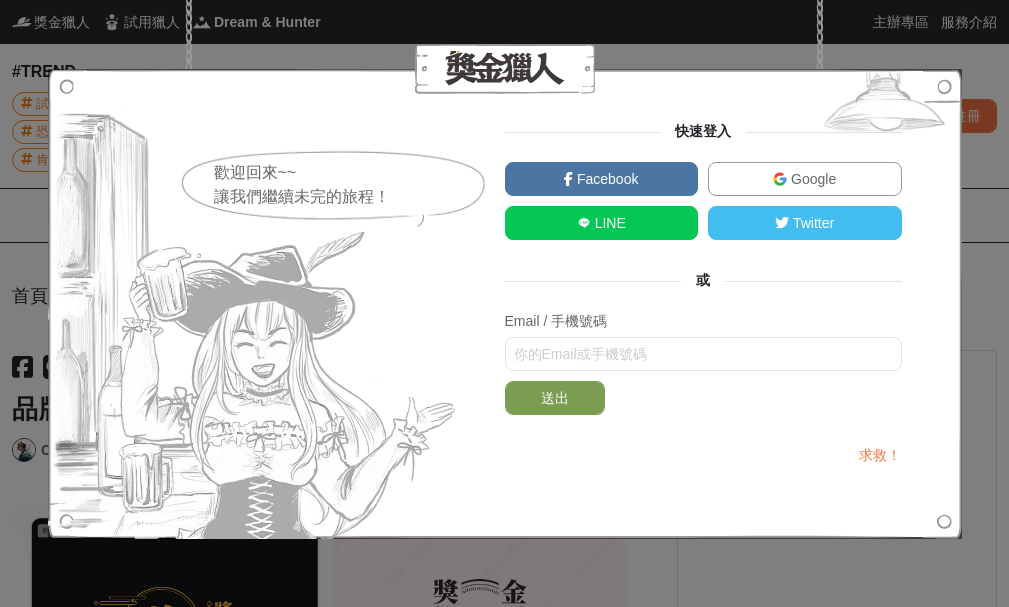 click on "Google" at bounding box center (811, 179) 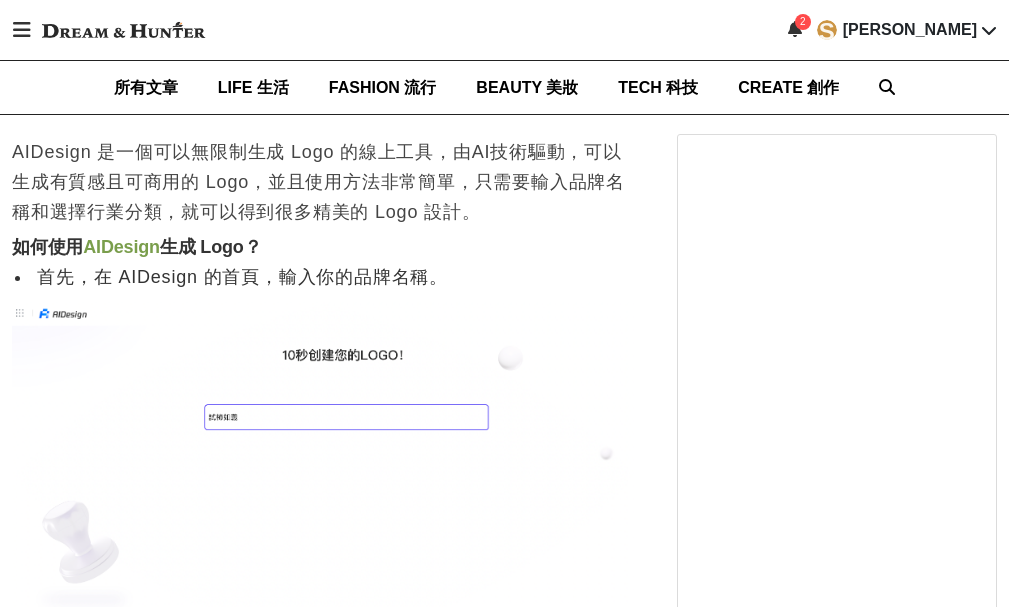 scroll, scrollTop: 1300, scrollLeft: 0, axis: vertical 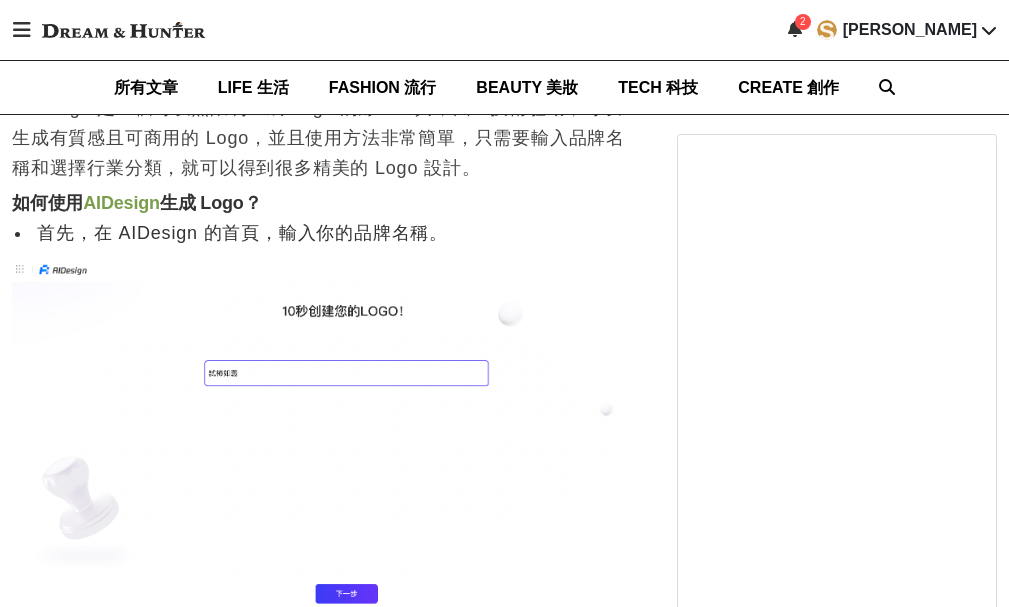 click at bounding box center [324, 432] 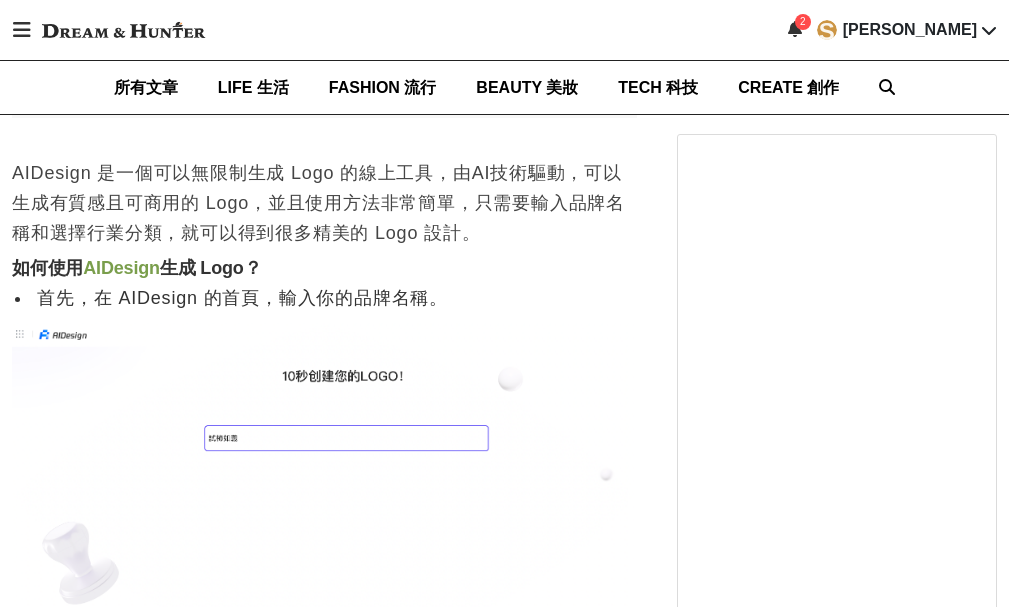 scroll, scrollTop: 1200, scrollLeft: 0, axis: vertical 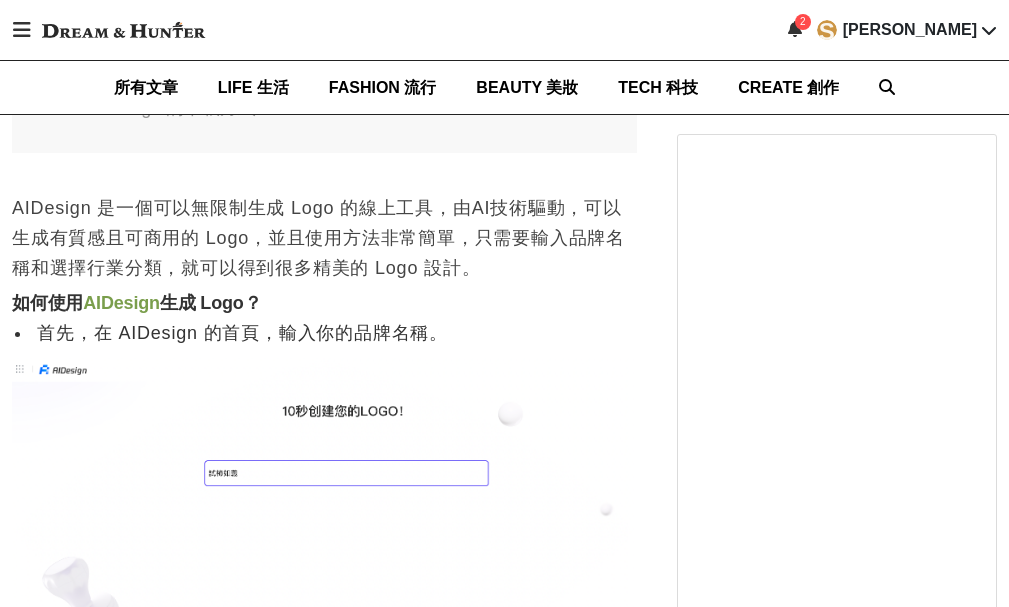 click at bounding box center (795, 29) 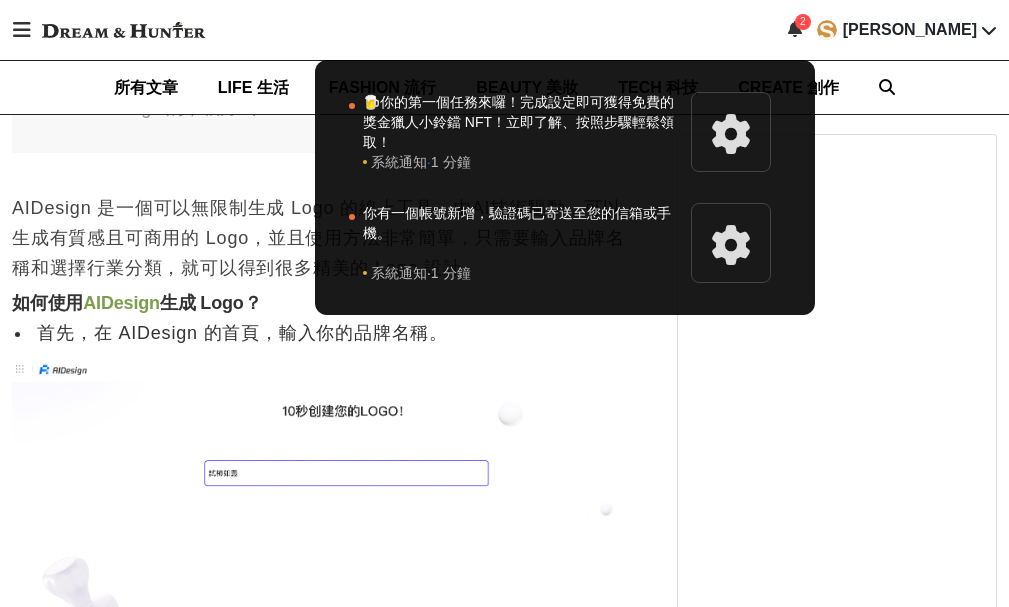 click at bounding box center (504, 303) 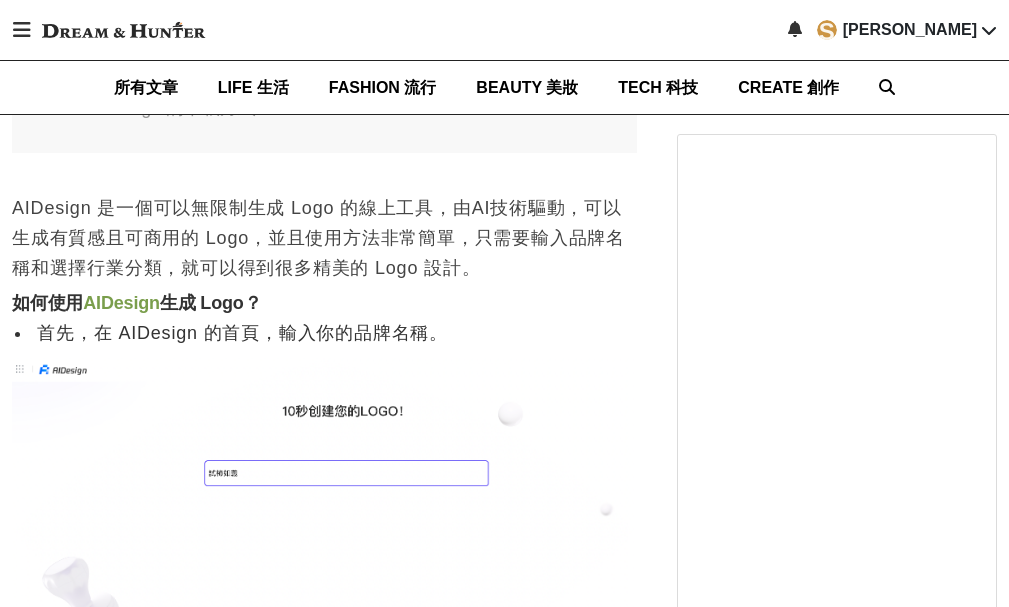 click at bounding box center (22, 30) 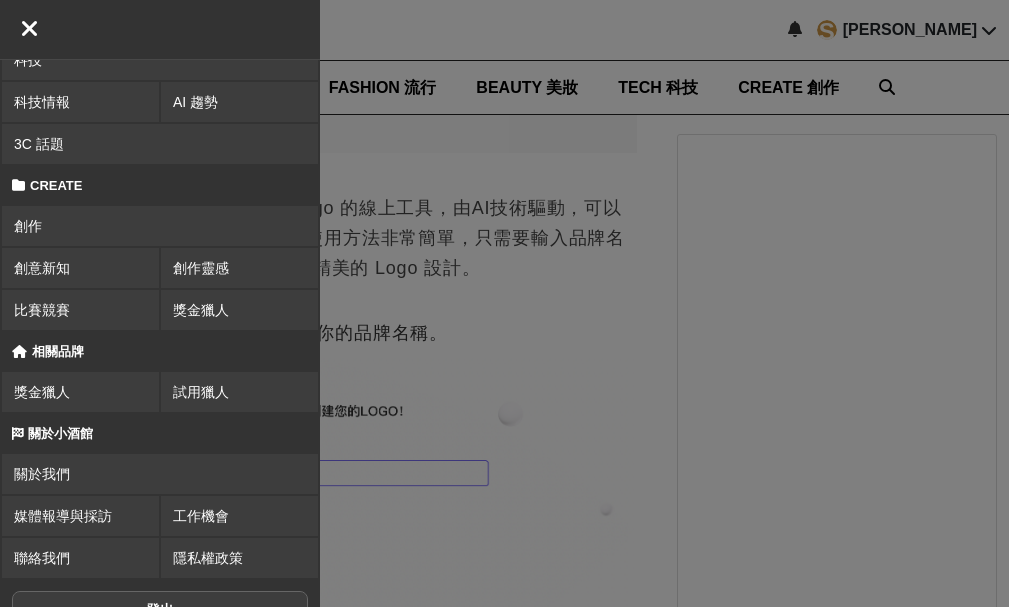 scroll, scrollTop: 900, scrollLeft: 0, axis: vertical 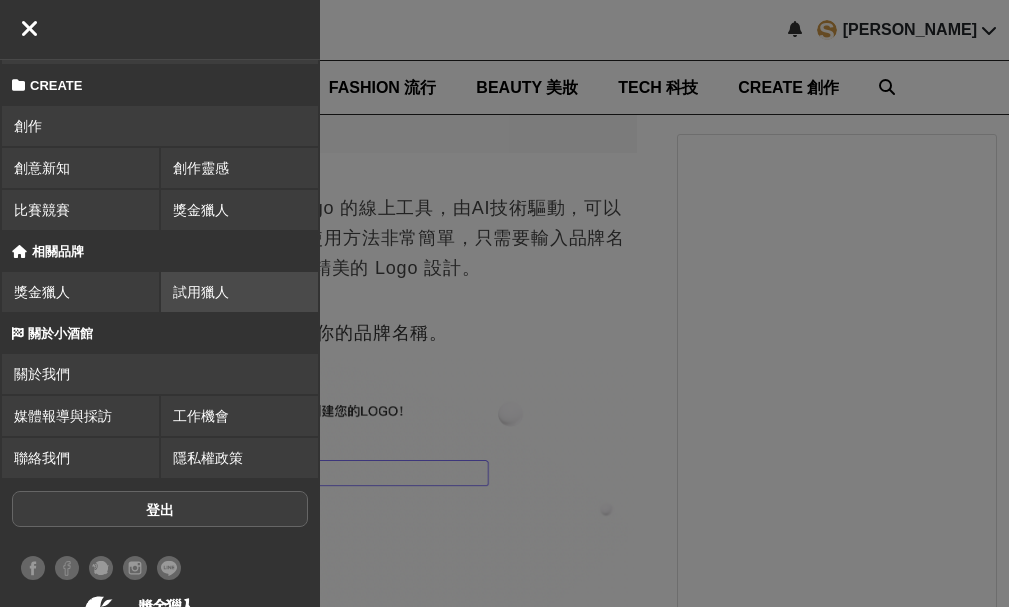 click on "試用獵人" at bounding box center [201, 292] 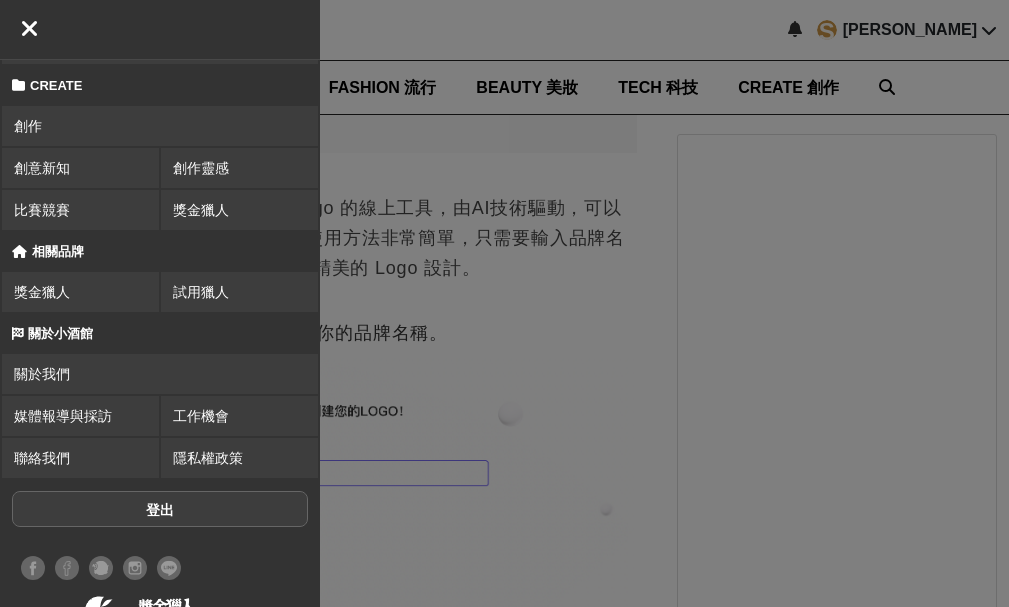 click at bounding box center (664, 303) 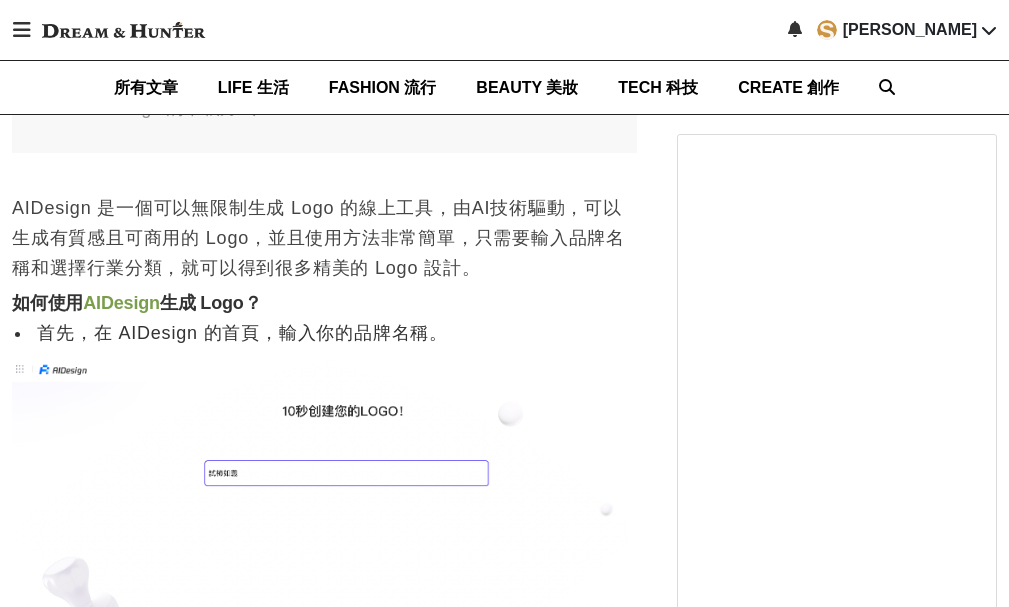 click at bounding box center [324, 532] 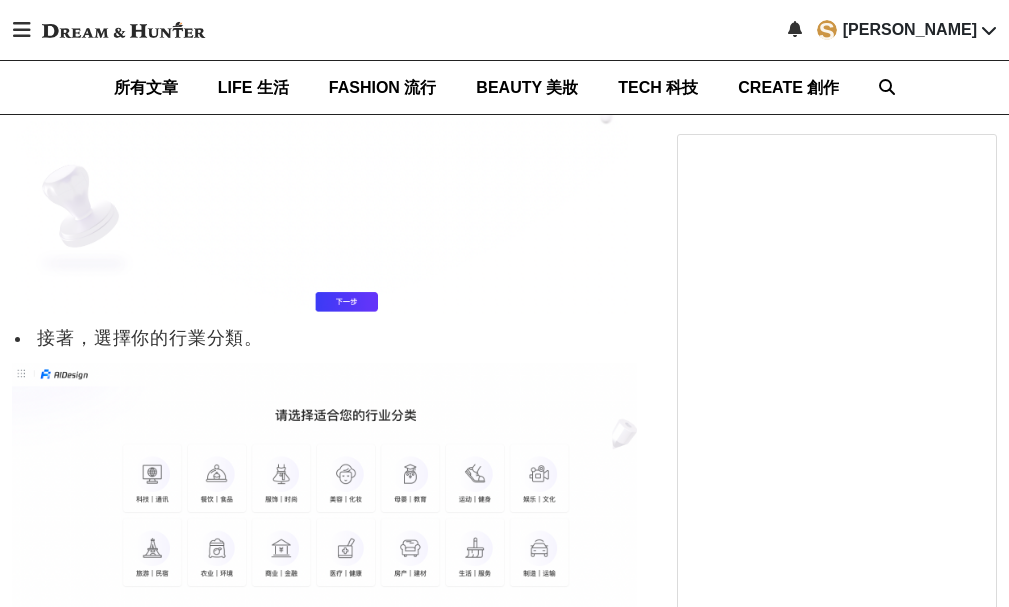 scroll, scrollTop: 1600, scrollLeft: 0, axis: vertical 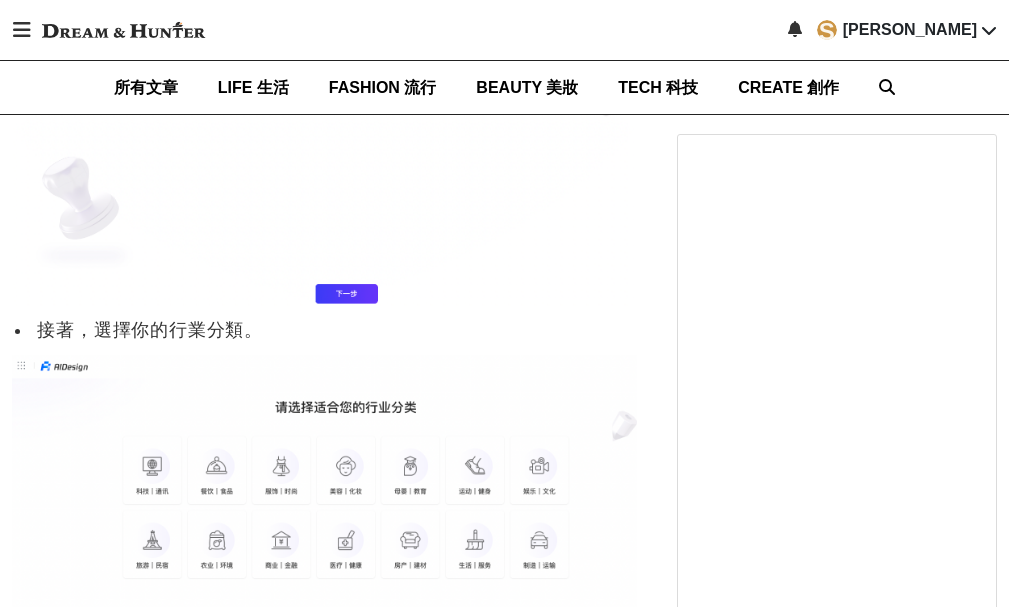 click at bounding box center [324, 132] 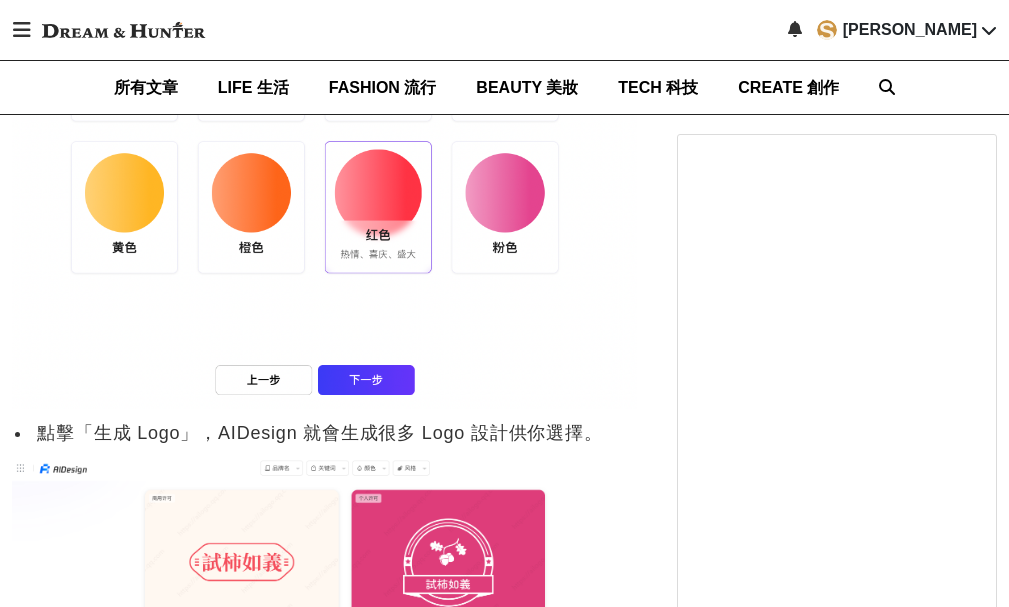 scroll, scrollTop: 2900, scrollLeft: 0, axis: vertical 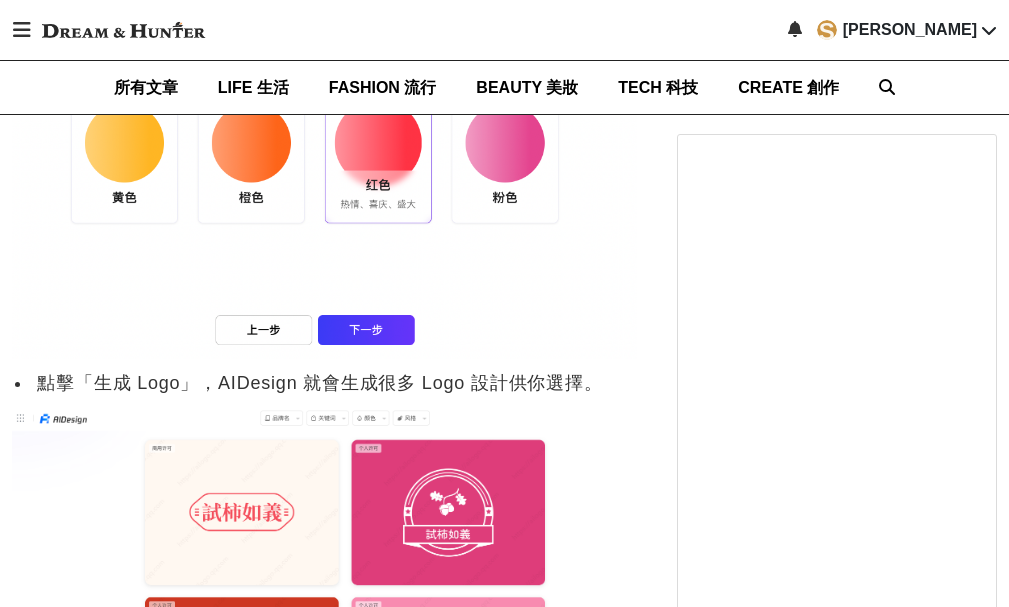 click at bounding box center [324, 105] 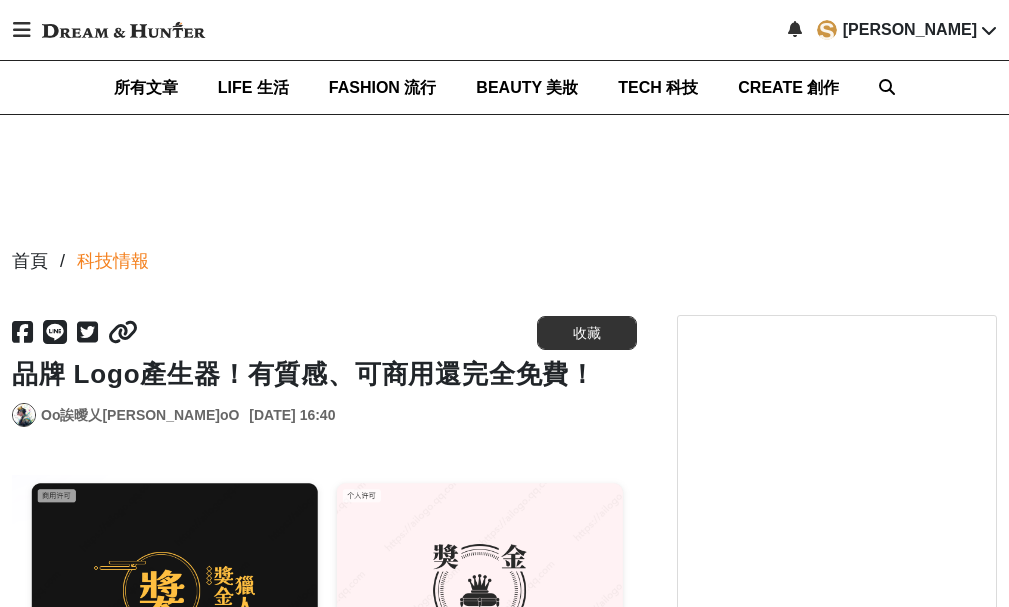 scroll, scrollTop: 0, scrollLeft: 0, axis: both 